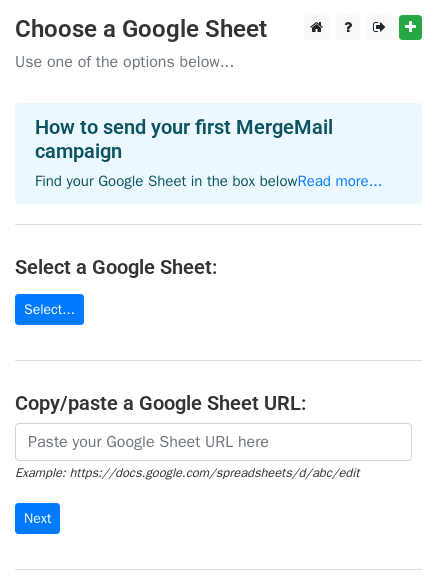 scroll, scrollTop: 0, scrollLeft: 0, axis: both 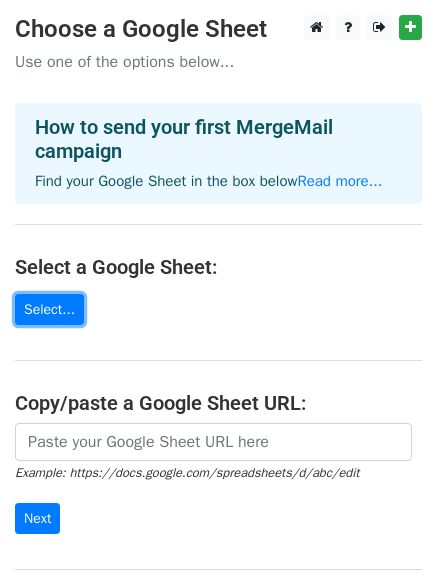 click on "Select..." at bounding box center [49, 309] 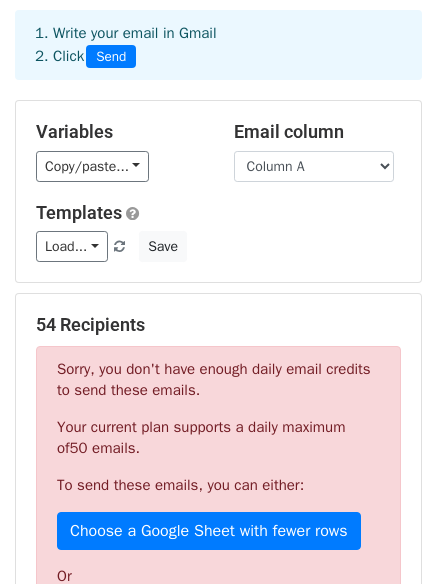scroll, scrollTop: 0, scrollLeft: 0, axis: both 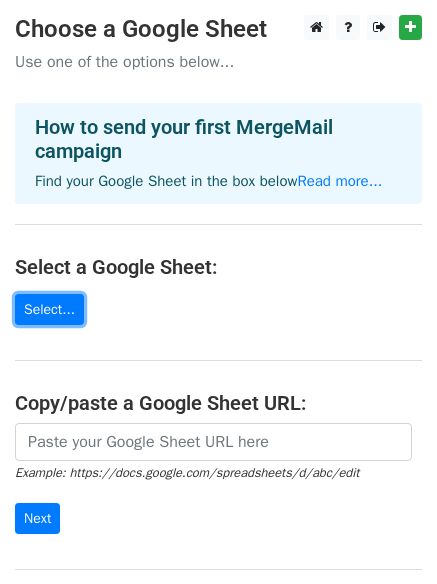 click on "Select..." at bounding box center (49, 309) 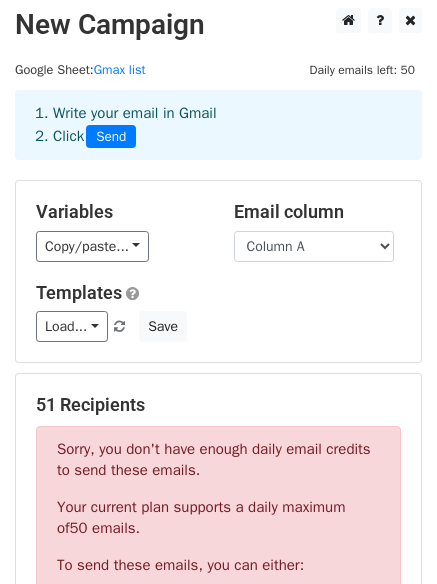 scroll, scrollTop: 0, scrollLeft: 0, axis: both 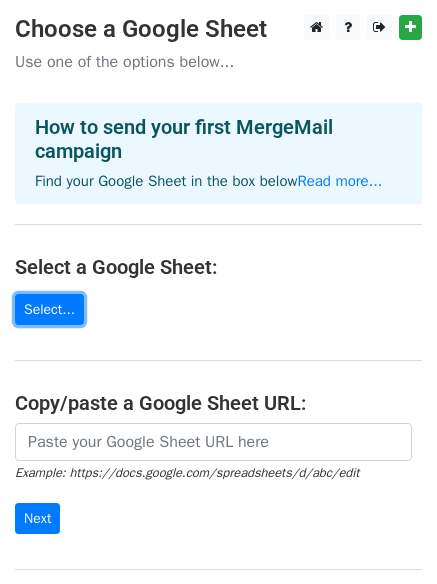 click on "Select..." at bounding box center [49, 309] 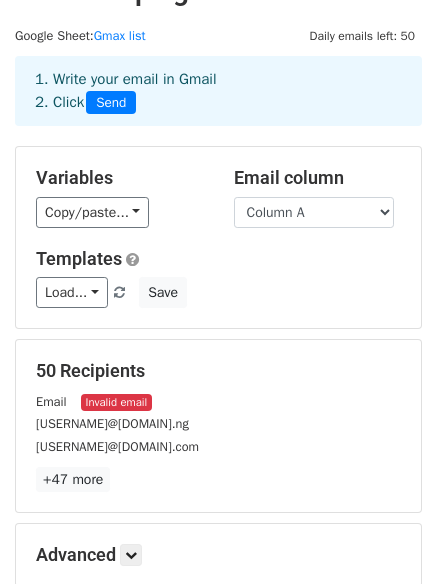 scroll, scrollTop: 39, scrollLeft: 0, axis: vertical 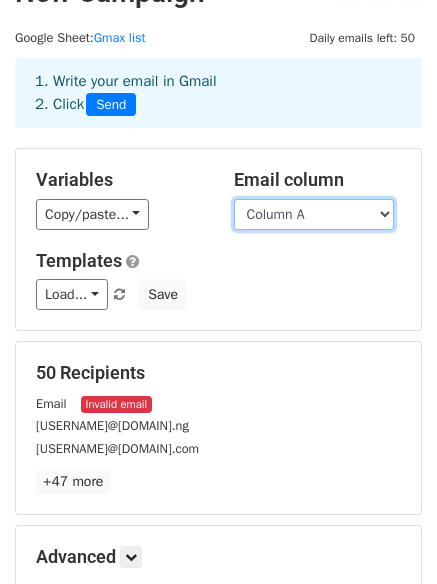 click on "Column A
Column B" at bounding box center [314, 214] 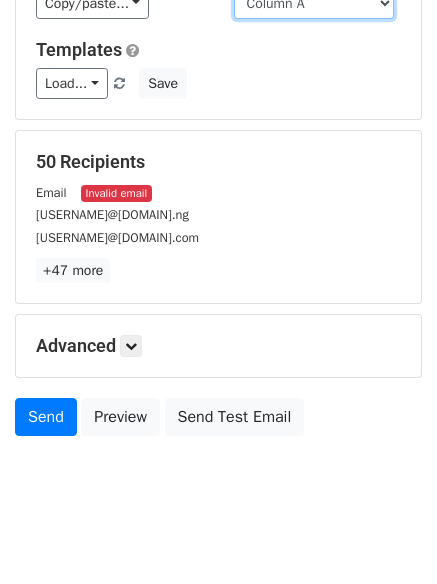 scroll, scrollTop: 272, scrollLeft: 0, axis: vertical 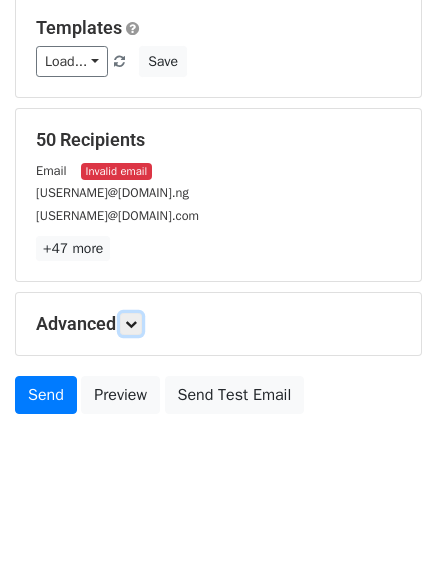 click at bounding box center [131, 324] 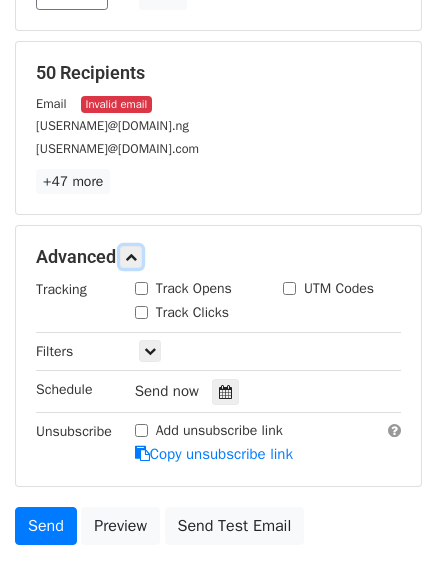 scroll, scrollTop: 335, scrollLeft: 0, axis: vertical 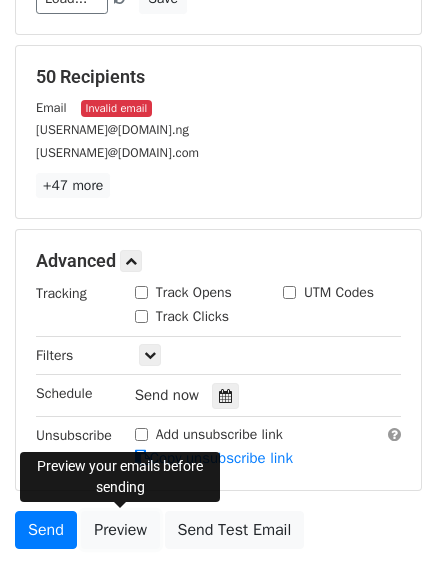 click on "Preview" at bounding box center [120, 530] 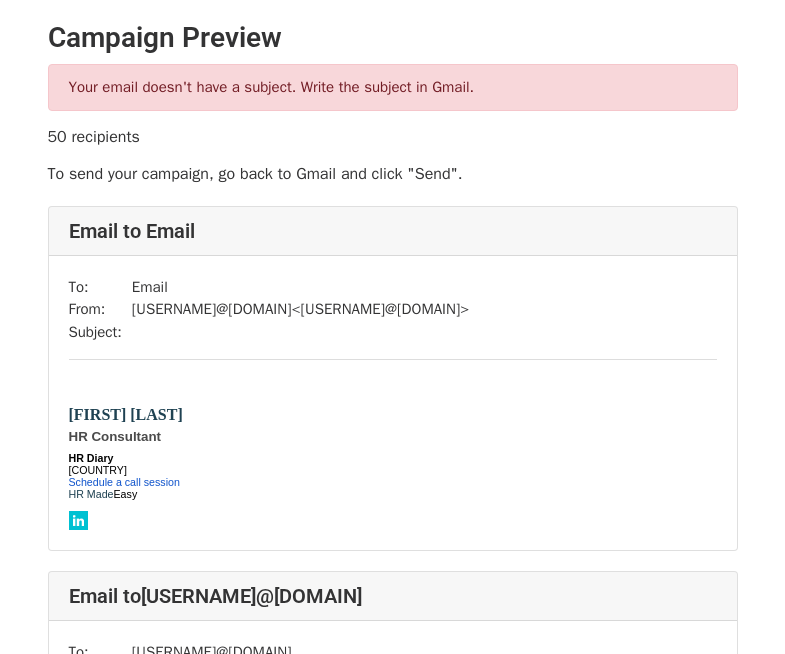 scroll, scrollTop: 0, scrollLeft: 0, axis: both 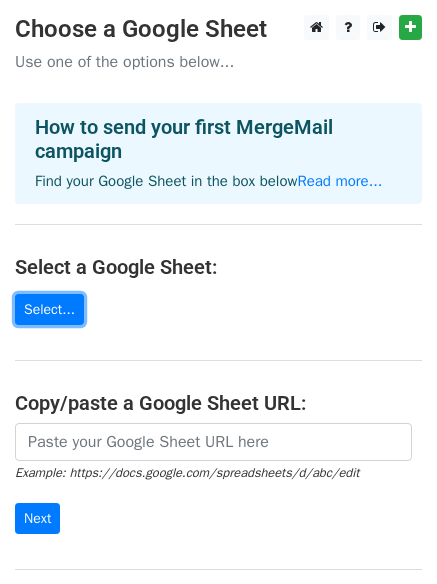 click on "Select..." at bounding box center (49, 309) 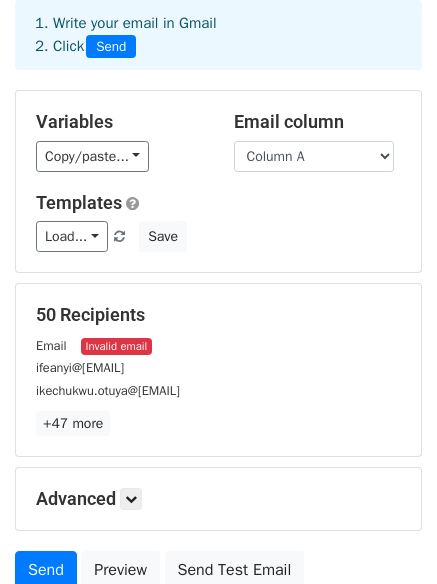 scroll, scrollTop: 100, scrollLeft: 0, axis: vertical 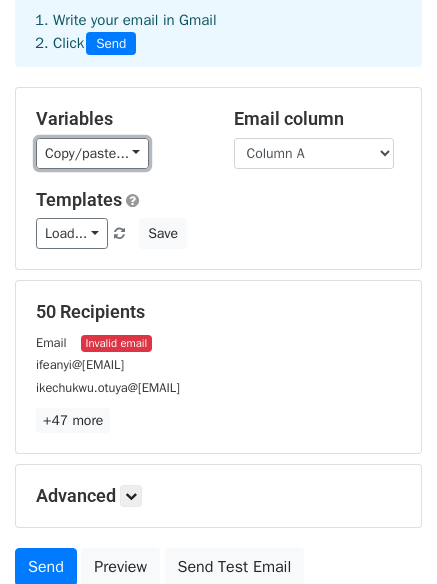 click on "Copy/paste..." at bounding box center [92, 153] 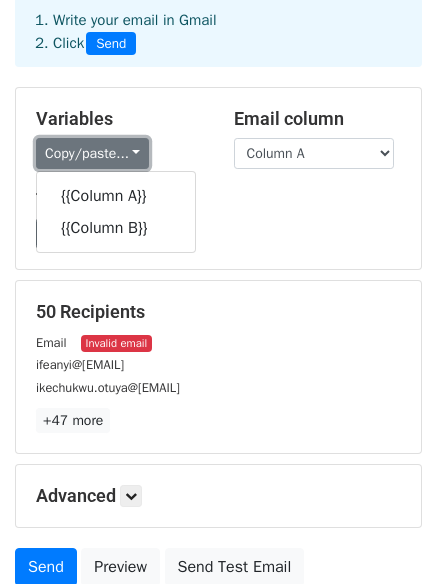 click on "Copy/paste..." at bounding box center [92, 153] 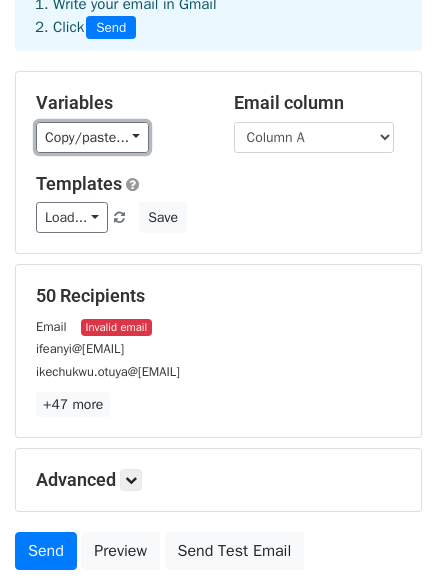 scroll, scrollTop: 94, scrollLeft: 0, axis: vertical 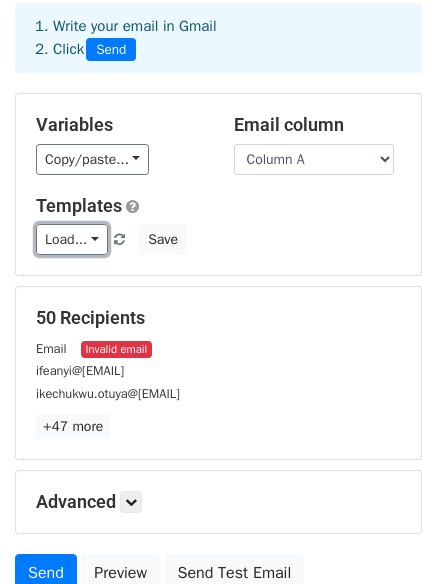 click on "Load..." at bounding box center (72, 239) 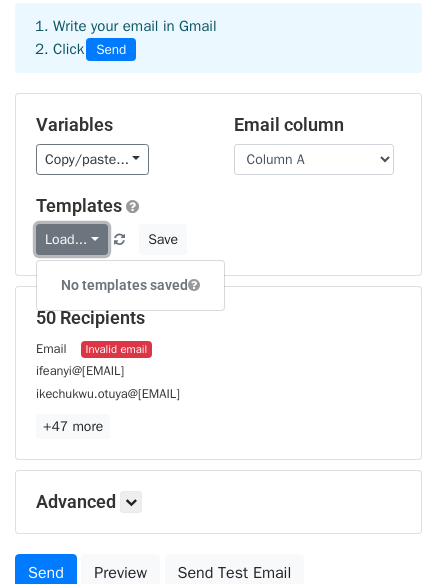 click on "Load..." at bounding box center (72, 239) 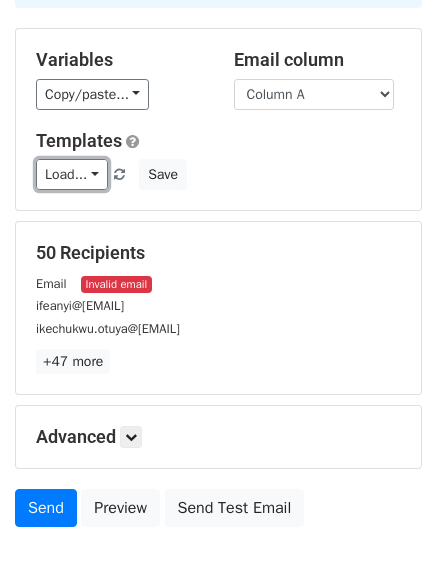 scroll, scrollTop: 272, scrollLeft: 0, axis: vertical 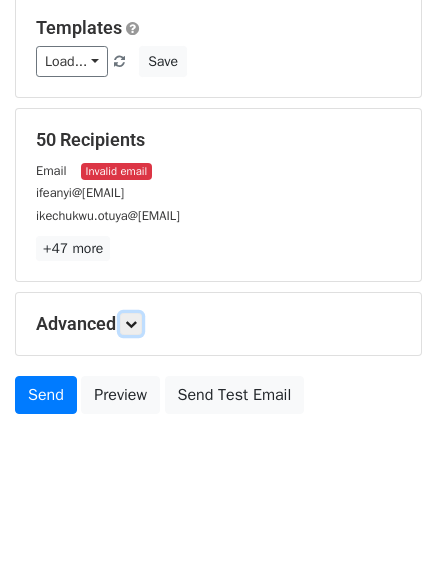 click at bounding box center [131, 324] 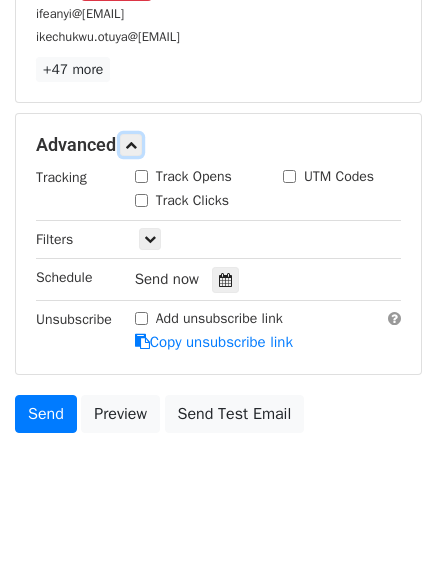scroll, scrollTop: 468, scrollLeft: 0, axis: vertical 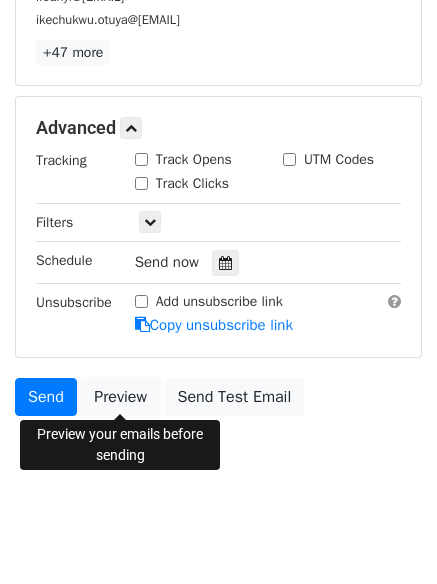 click on "Preview" at bounding box center [120, 397] 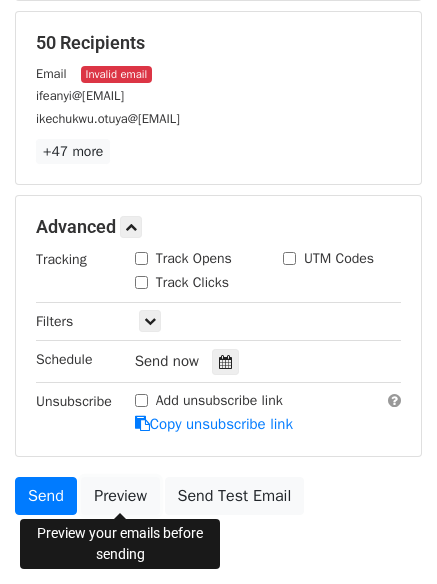 scroll, scrollTop: 335, scrollLeft: 0, axis: vertical 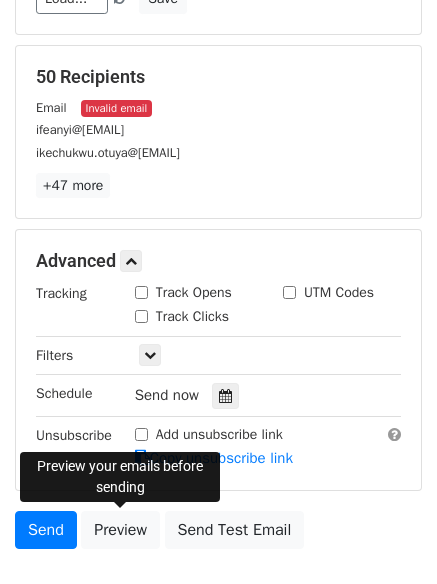 click on "Track Opens" at bounding box center [141, 292] 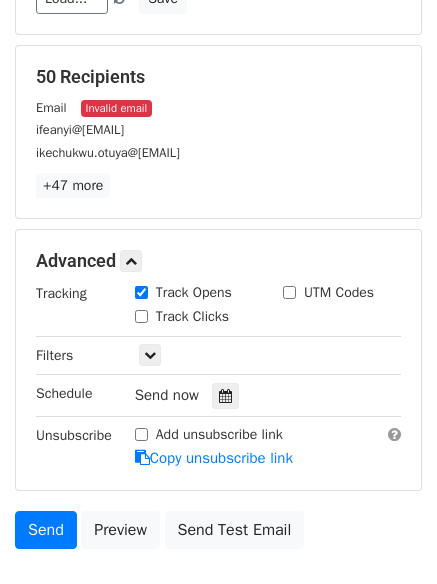 click on "Track Clicks" at bounding box center (141, 316) 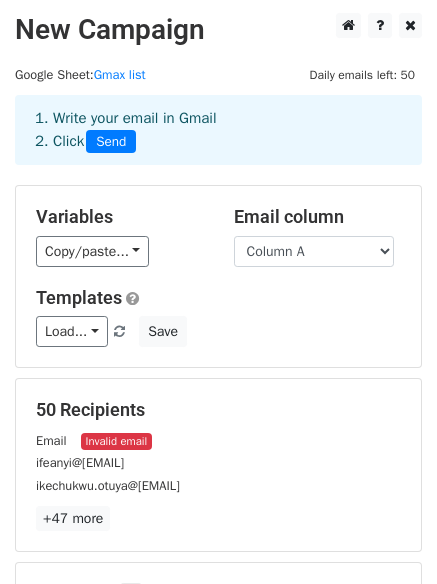 scroll, scrollTop: 0, scrollLeft: 0, axis: both 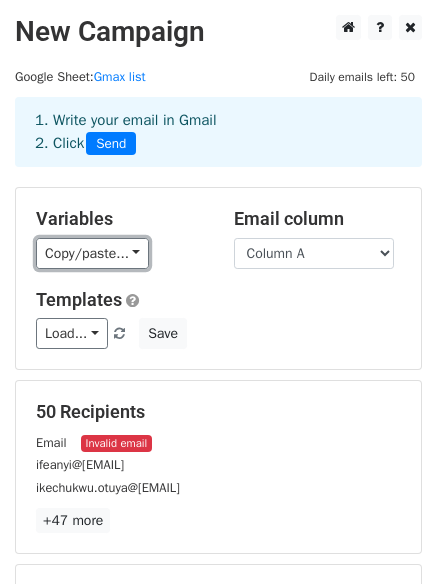 click on "Copy/paste..." at bounding box center [92, 253] 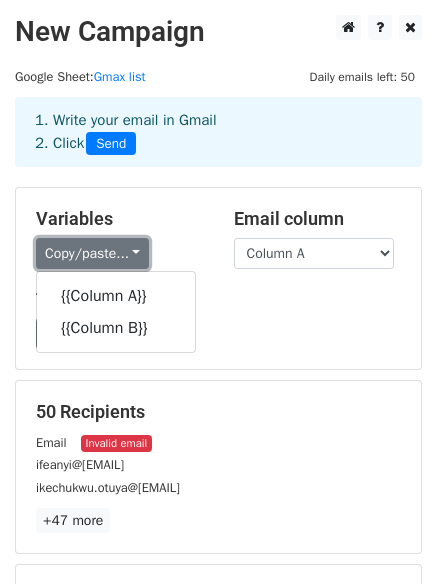 click on "Copy/paste..." at bounding box center [92, 253] 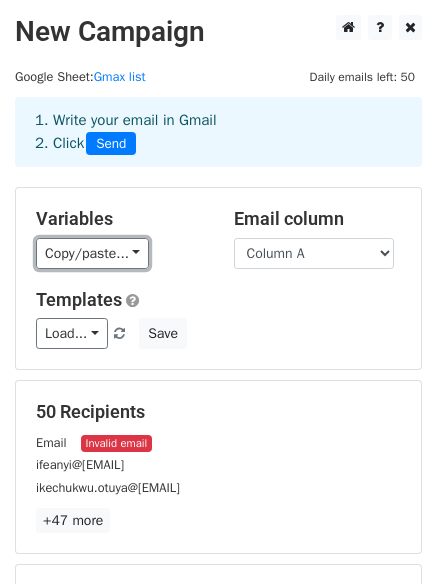 click on "Copy/paste..." at bounding box center (92, 253) 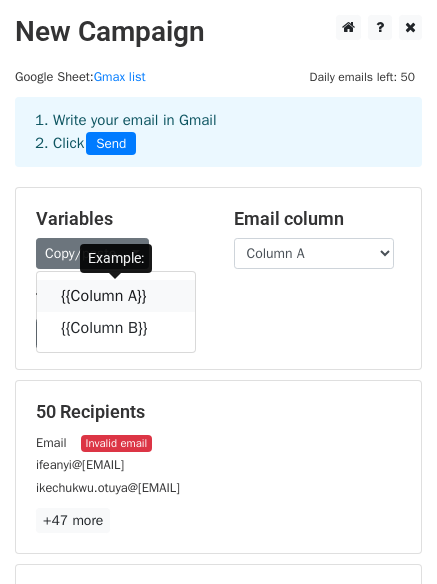 click at bounding box center [159, 295] 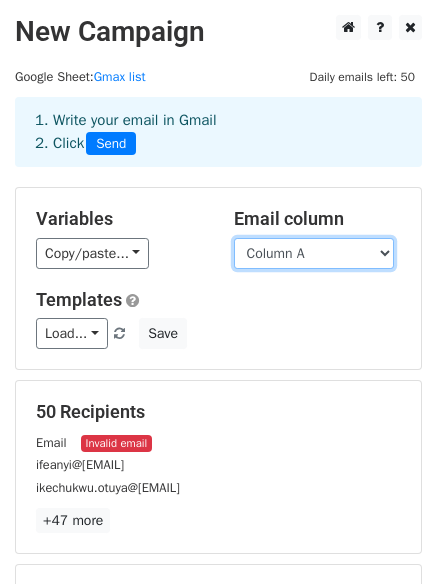click on "Column A
Column B" at bounding box center [314, 253] 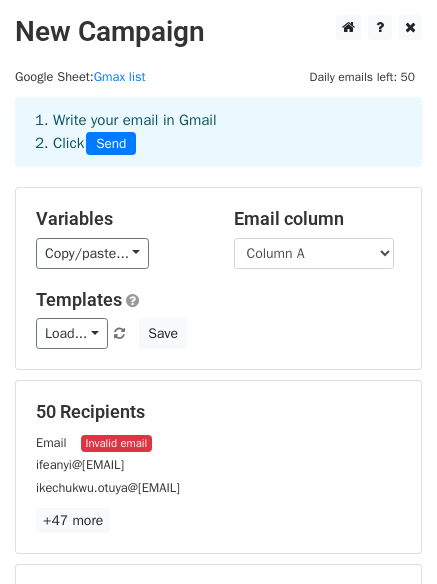 click on "Copy/paste...
{{Column A}}
{{Column B}}" at bounding box center (120, 253) 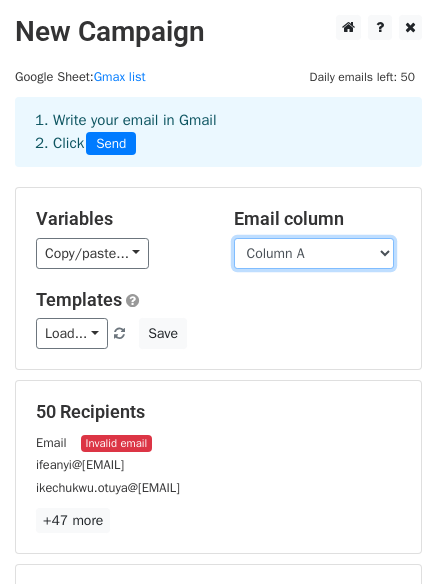 click on "Column A
Column B" at bounding box center [314, 253] 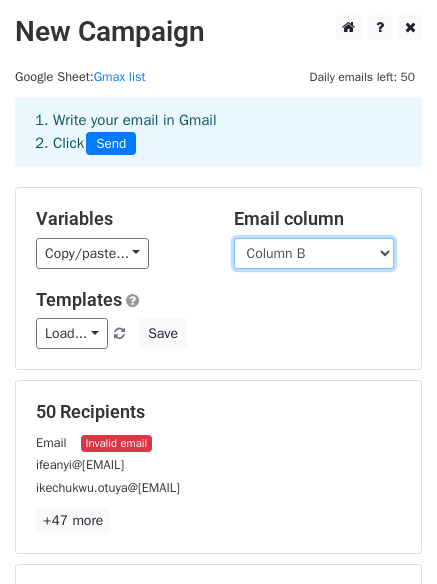 click on "Column A
Column B" at bounding box center (314, 253) 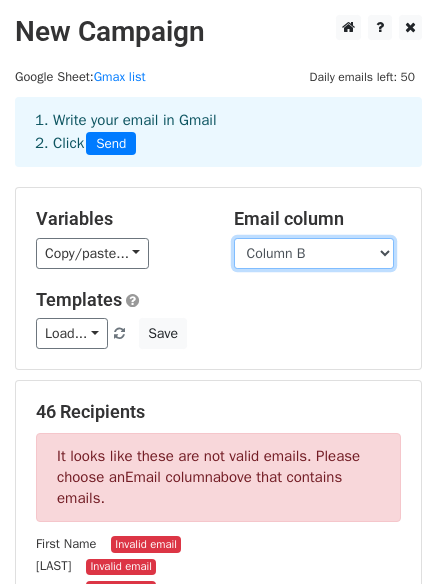 click on "Column A
Column B" at bounding box center [314, 253] 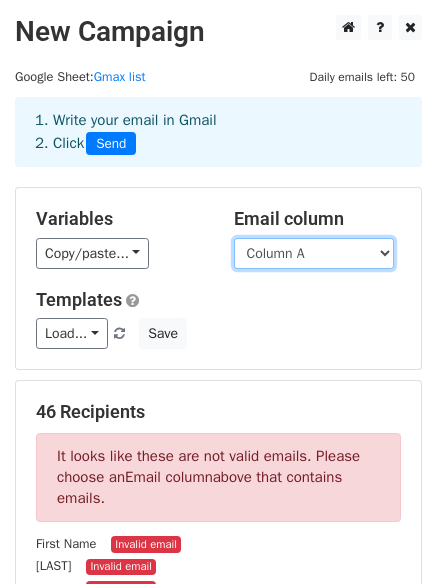 click on "Column A
Column B" at bounding box center [314, 253] 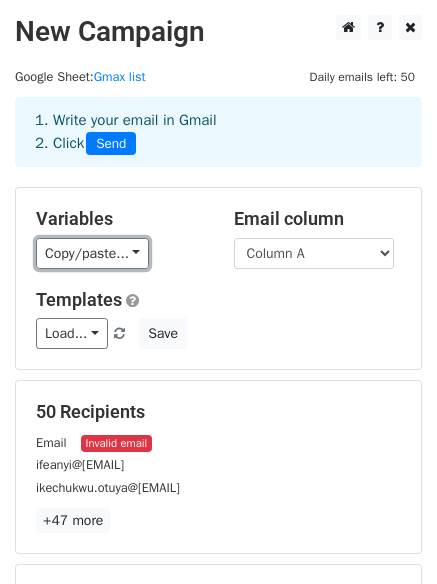 click on "Copy/paste..." at bounding box center (92, 253) 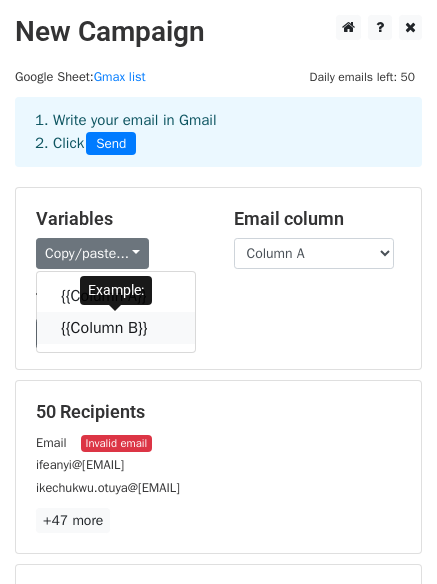 click at bounding box center [160, 327] 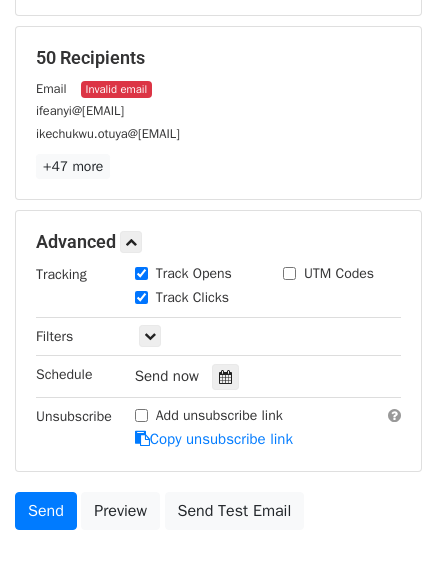 scroll, scrollTop: 468, scrollLeft: 0, axis: vertical 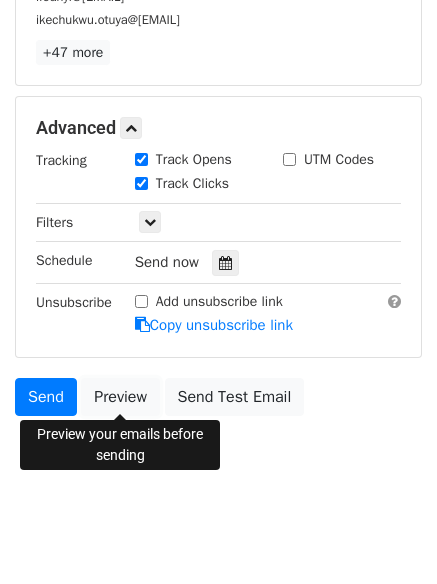 click on "Preview" at bounding box center (120, 397) 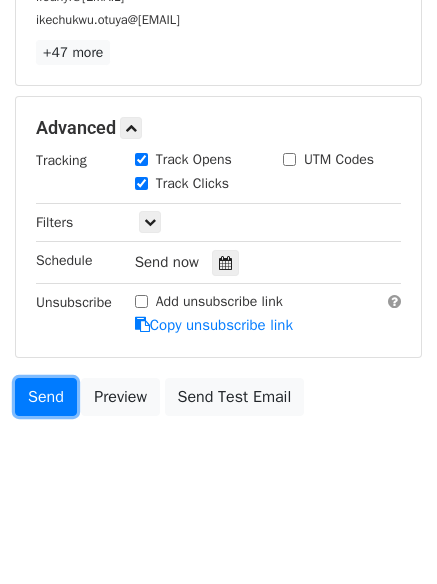 click on "Send" at bounding box center (46, 397) 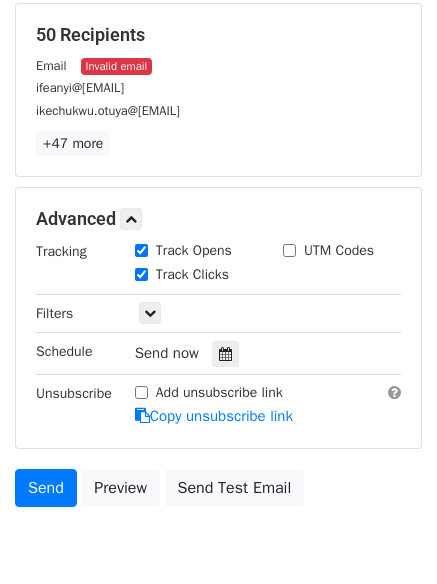 scroll, scrollTop: 468, scrollLeft: 0, axis: vertical 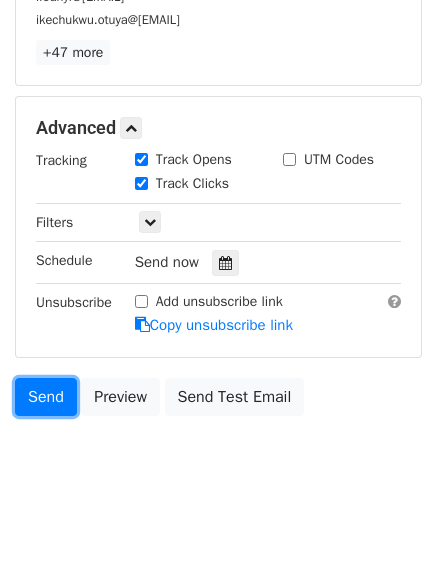 click on "Send" at bounding box center [46, 397] 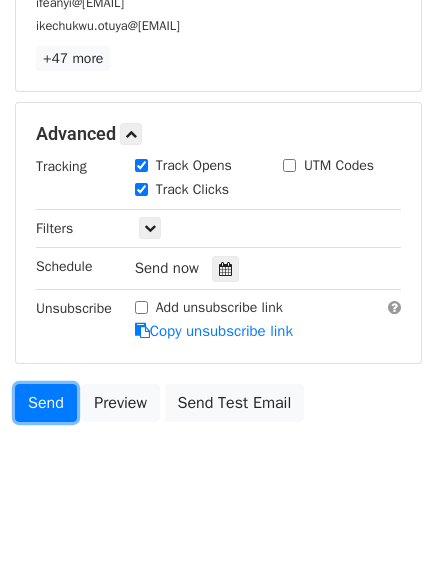scroll, scrollTop: 468, scrollLeft: 0, axis: vertical 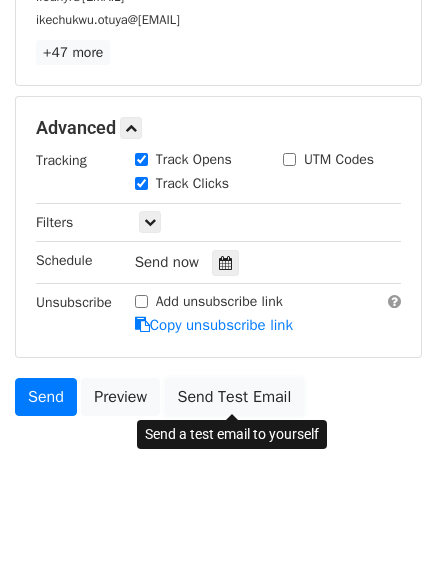 click on "Send Test Email" at bounding box center (235, 397) 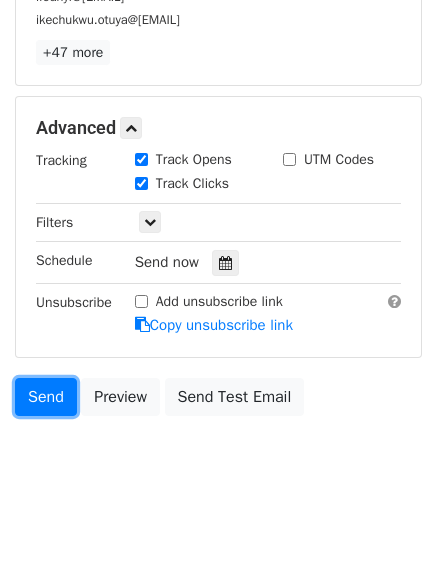 click on "Send" at bounding box center [46, 397] 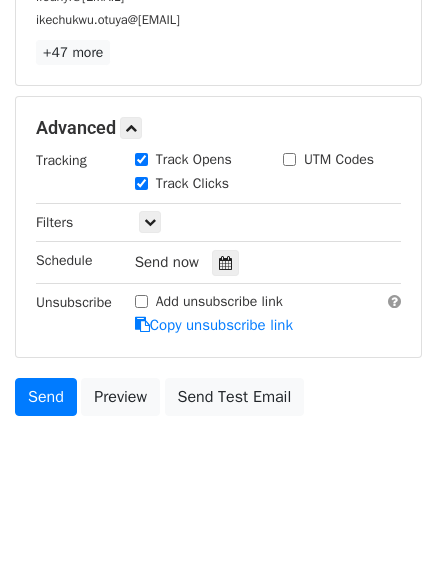 click on "Send now" at bounding box center [167, 262] 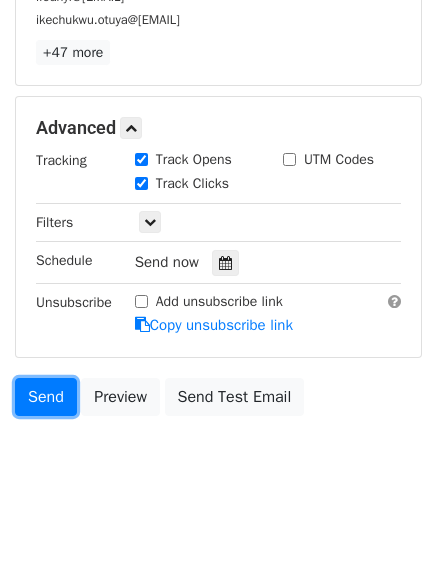 click on "Send" at bounding box center (46, 397) 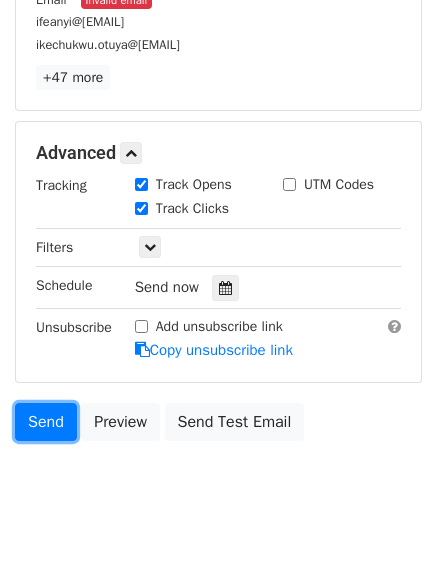 scroll, scrollTop: 468, scrollLeft: 0, axis: vertical 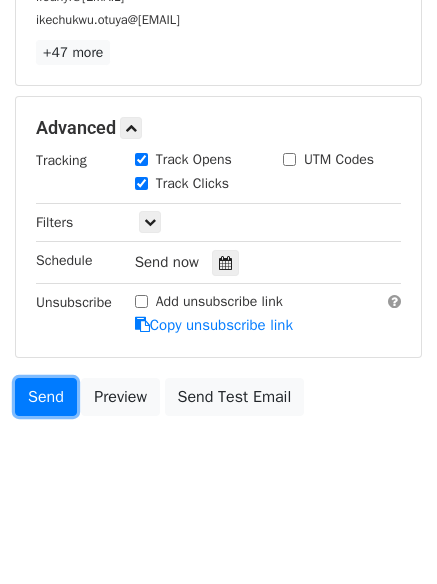 click on "Send" at bounding box center [46, 397] 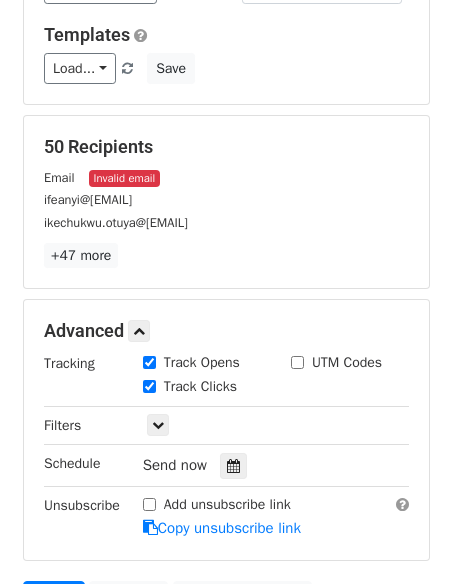 scroll, scrollTop: 257, scrollLeft: 0, axis: vertical 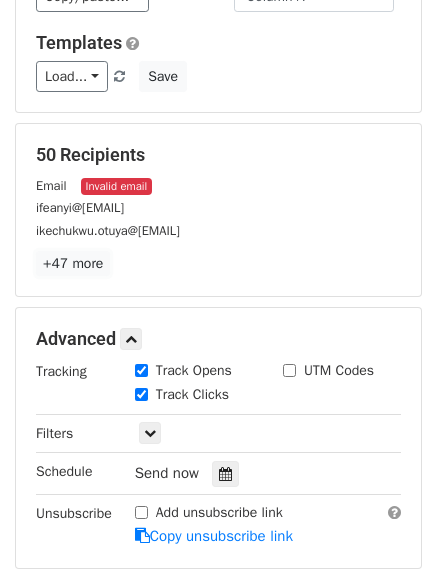 click on "+47 more" at bounding box center (73, 263) 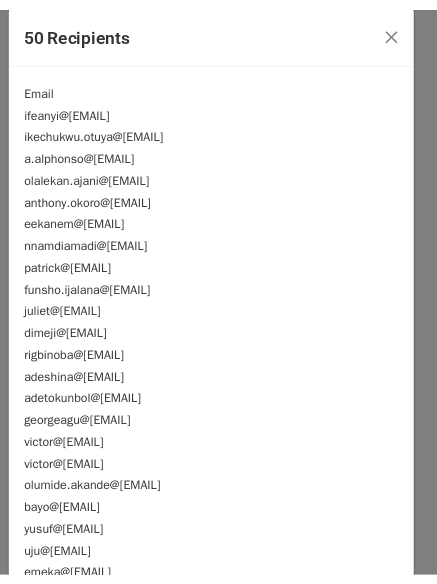 scroll, scrollTop: 0, scrollLeft: 0, axis: both 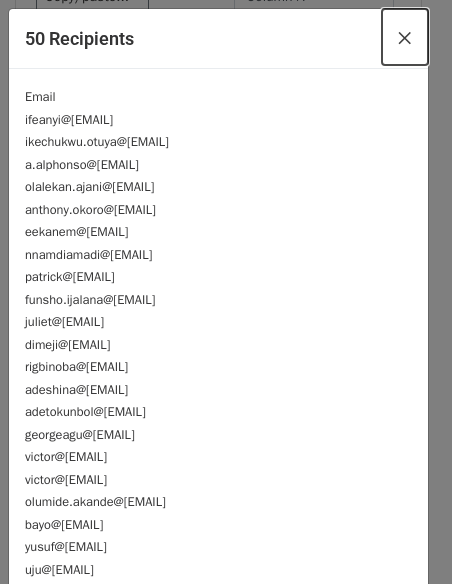 click on "×" at bounding box center [405, 37] 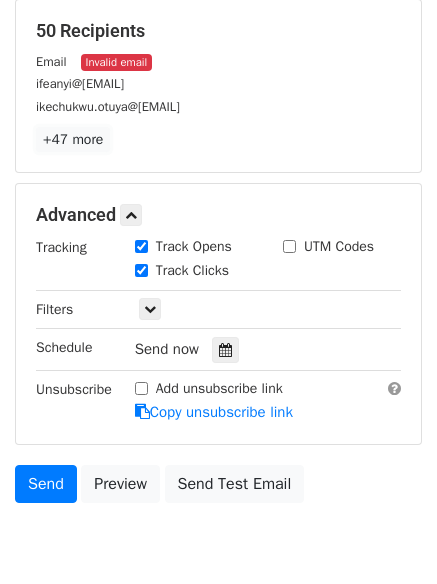 scroll, scrollTop: 468, scrollLeft: 0, axis: vertical 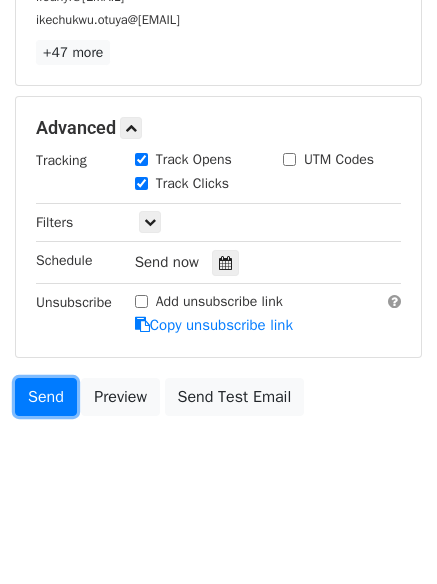 click on "Send" at bounding box center (46, 397) 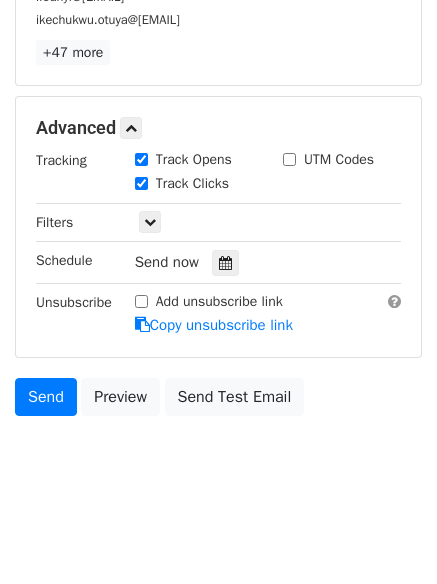 click on "New Campaign
Daily emails left: 50
Google Sheet:
Gmax list
1. Write your email in Gmail
2. Click
Send
Variables
Copy/paste...
{{Column A}}
{{Column B}}
Email column
Column A
Column B
Templates
Load...
No templates saved
Save
50 Recipients
Email
Invalid email
ifeanyi@cloudclinic.ng
ikechukwu.otuya@boleum.com
+47 more
50 Recipients
×
Email
ifeanyi@cloudclinic.ng
ikechukwu.otuya@boleum.com
a.alphonso@hydeenergyltd.com
olalekan.ajani@bepeerless.co
anthony.okoro@hopepsbank.com
eekanem@hyprops.com
nnamdiamadi@aplusmegabiz.com.ng
patrick@digithubng.com
funsho.ijalana@microvest.ng
juliet@beyondlimits.global
dimeji@edves.net
rigbinoba@pisonhousing.com
adeshina@tradelenda.com" at bounding box center (218, 26) 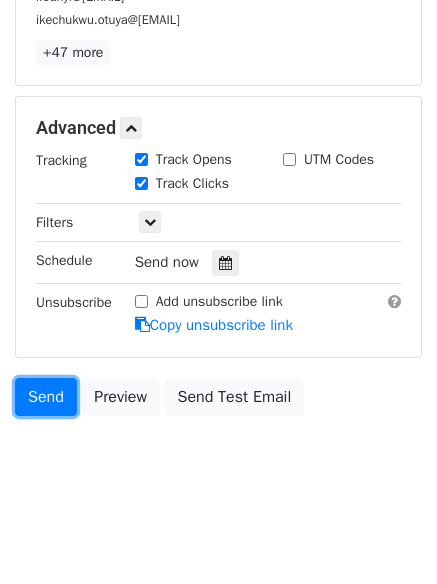 click on "Send" at bounding box center [46, 397] 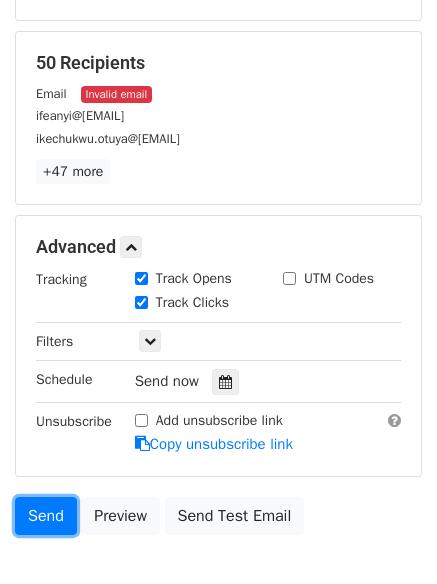 scroll, scrollTop: 356, scrollLeft: 0, axis: vertical 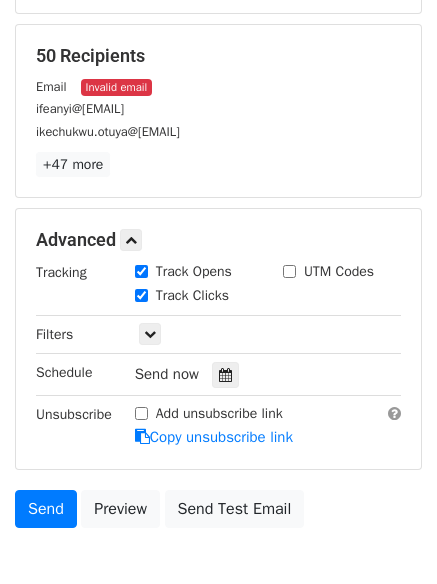 click on "Track Clicks" at bounding box center [141, 295] 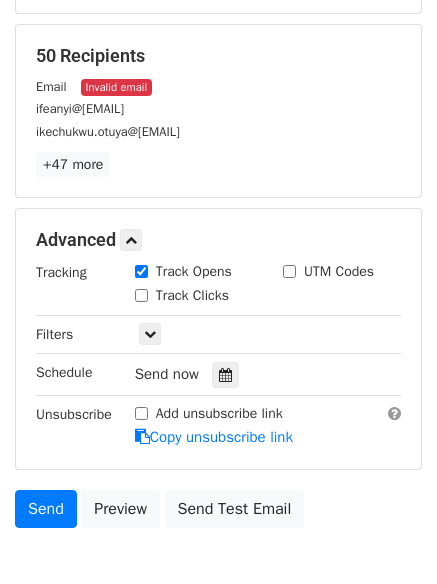 click on "Track Opens" at bounding box center (141, 271) 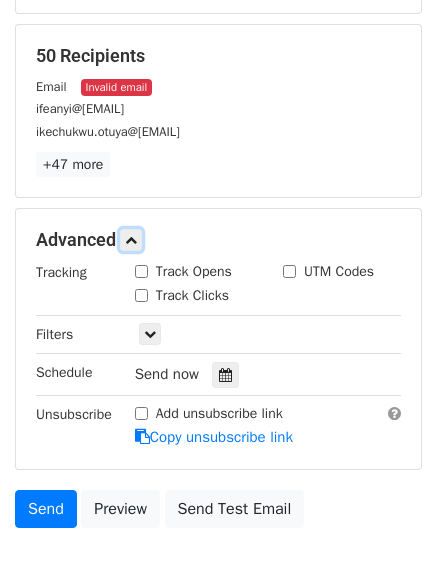 click at bounding box center [131, 240] 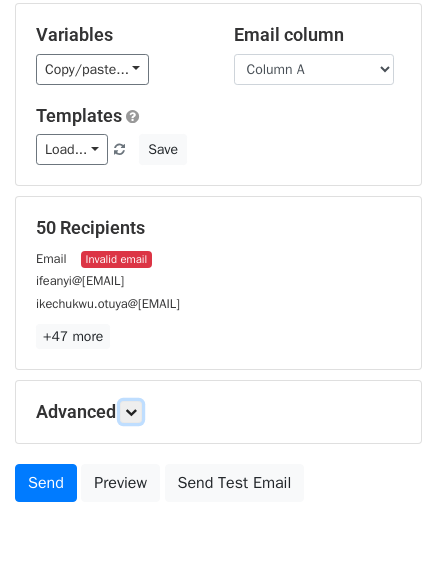 scroll, scrollTop: 233, scrollLeft: 0, axis: vertical 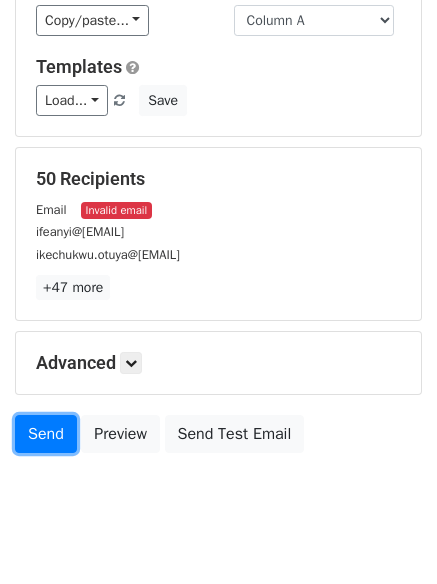 click on "Send" at bounding box center [46, 434] 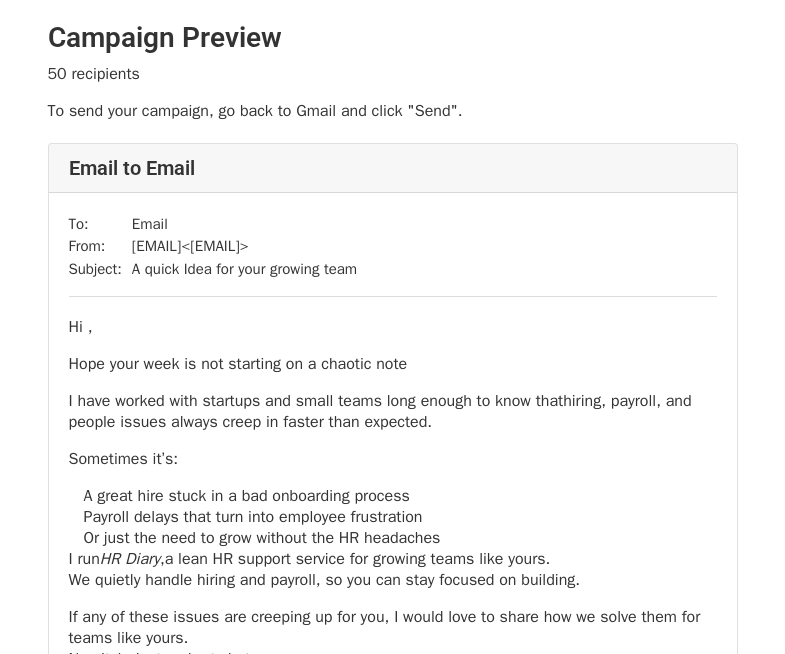 scroll, scrollTop: 0, scrollLeft: 0, axis: both 